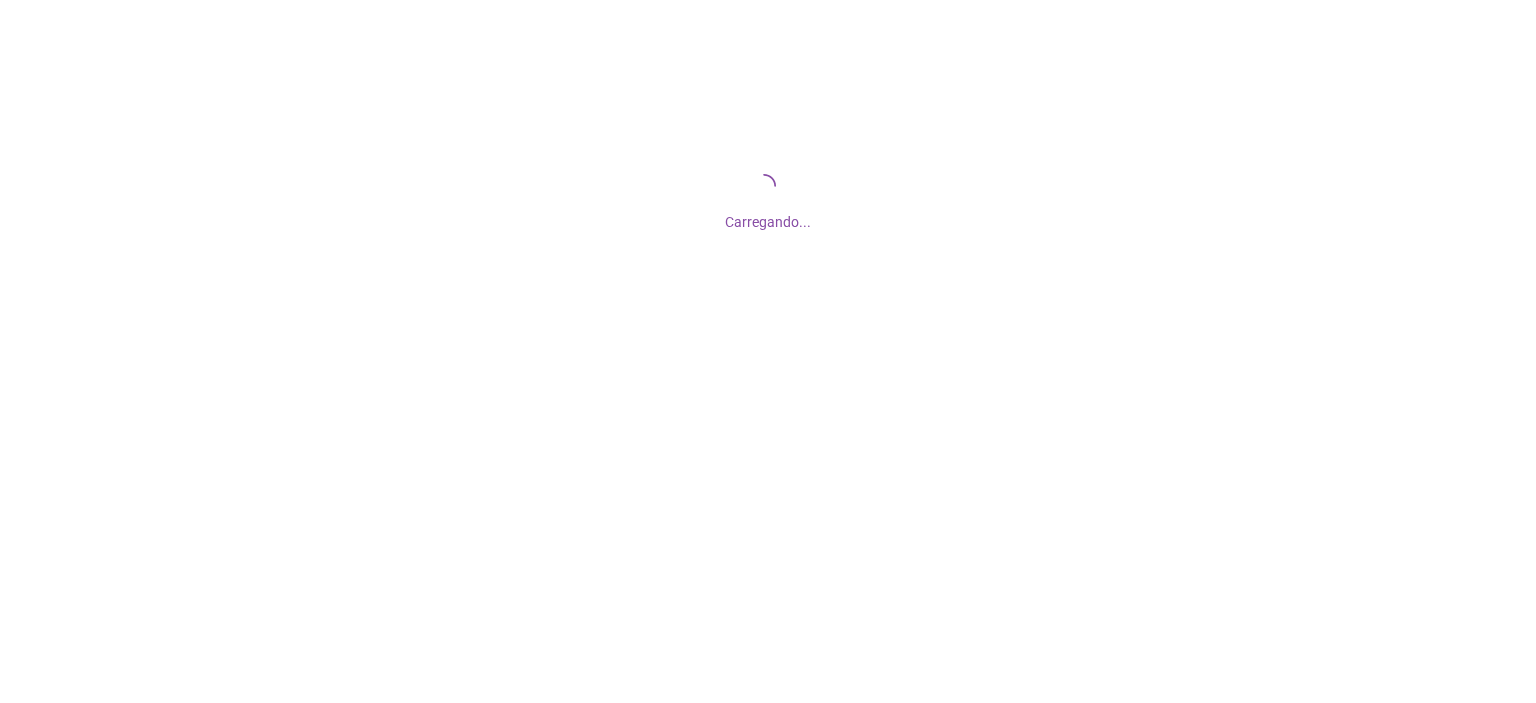 scroll, scrollTop: 0, scrollLeft: 0, axis: both 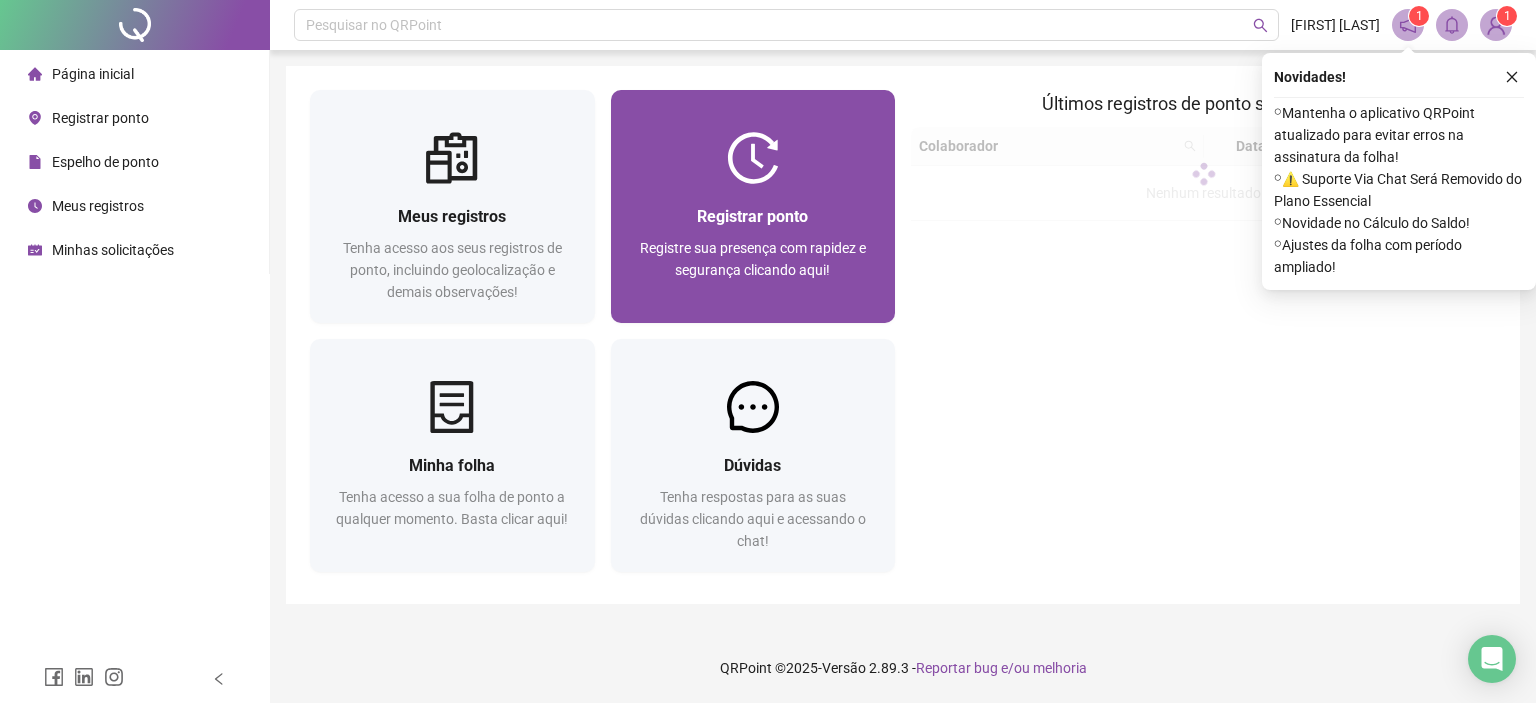 click on "Registrar ponto Registre sua presença com rapidez e segurança clicando aqui!" at bounding box center (753, 253) 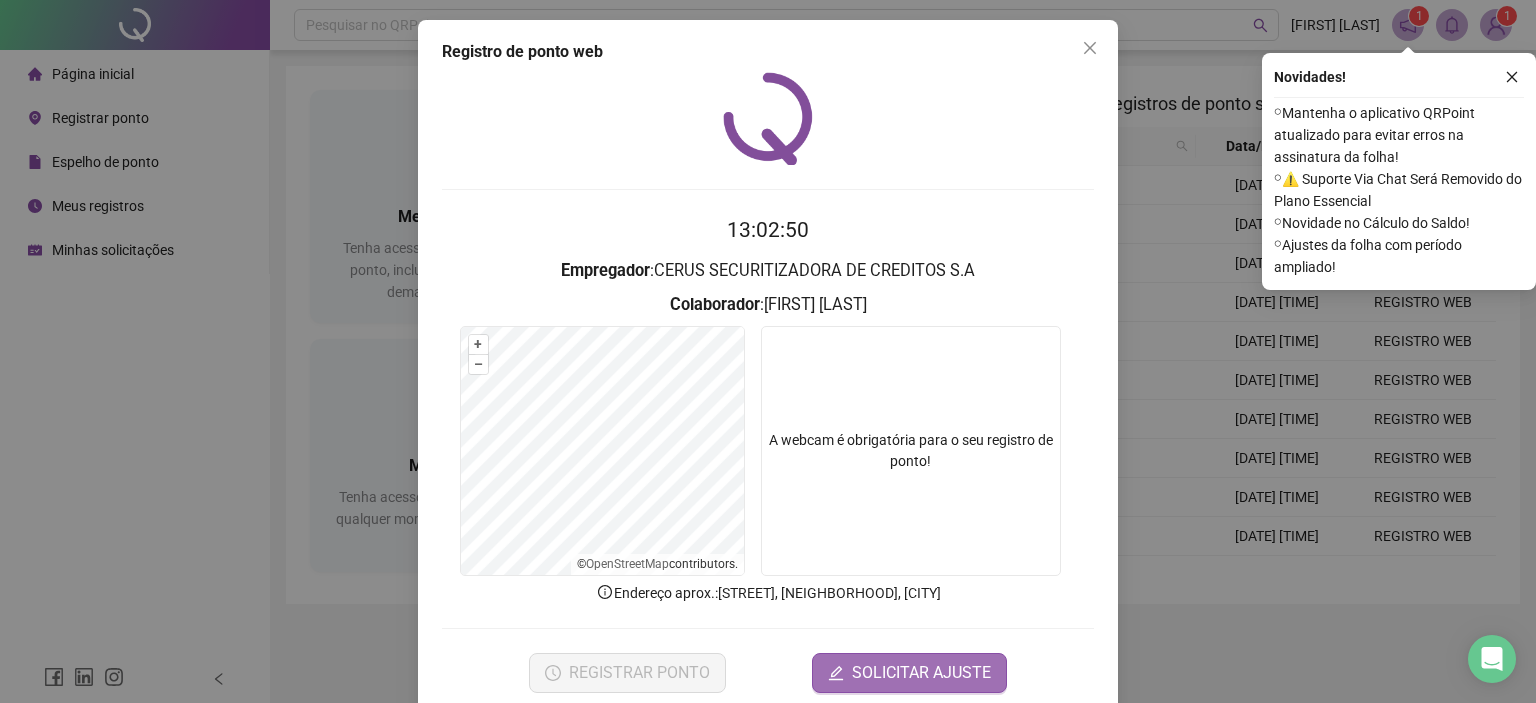 click on "SOLICITAR AJUSTE" at bounding box center (921, 673) 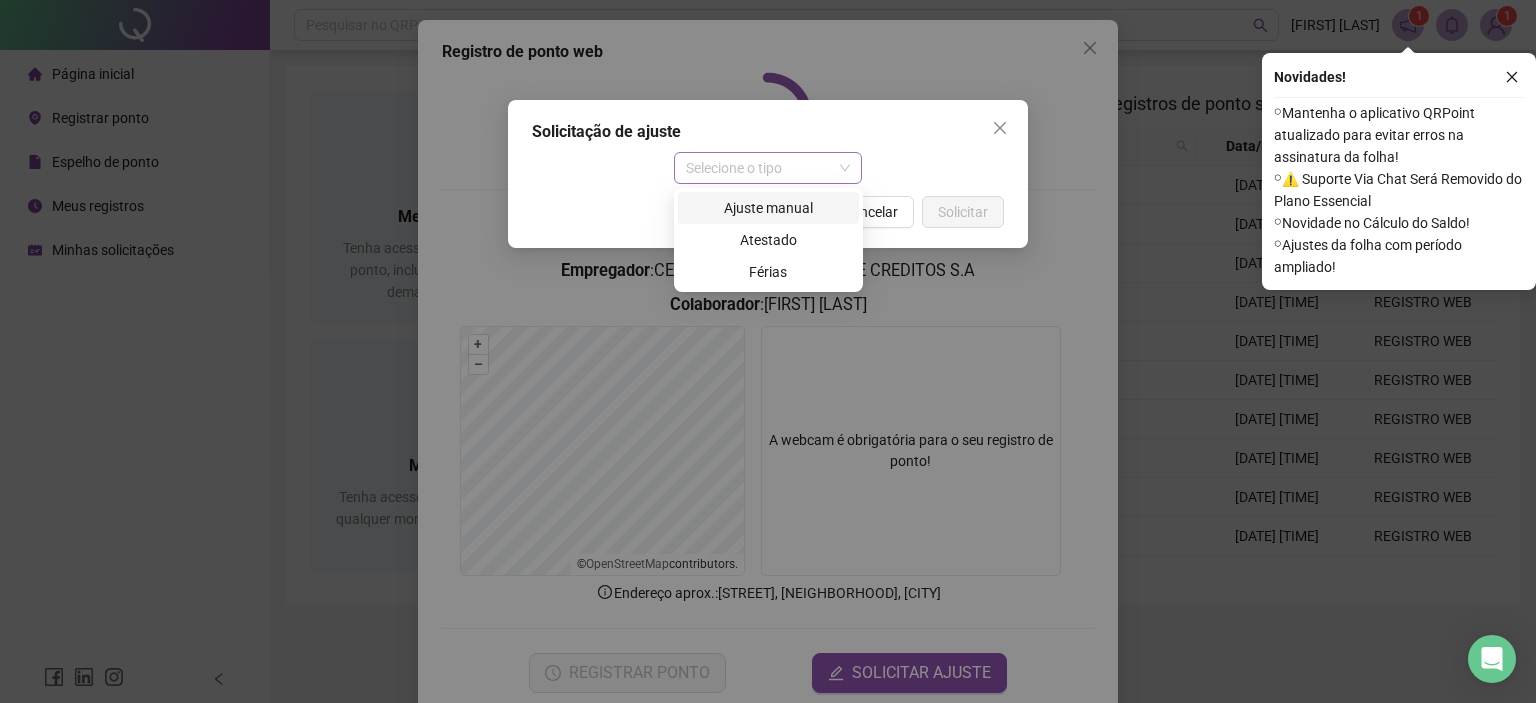 click on "Selecione o tipo" at bounding box center (768, 168) 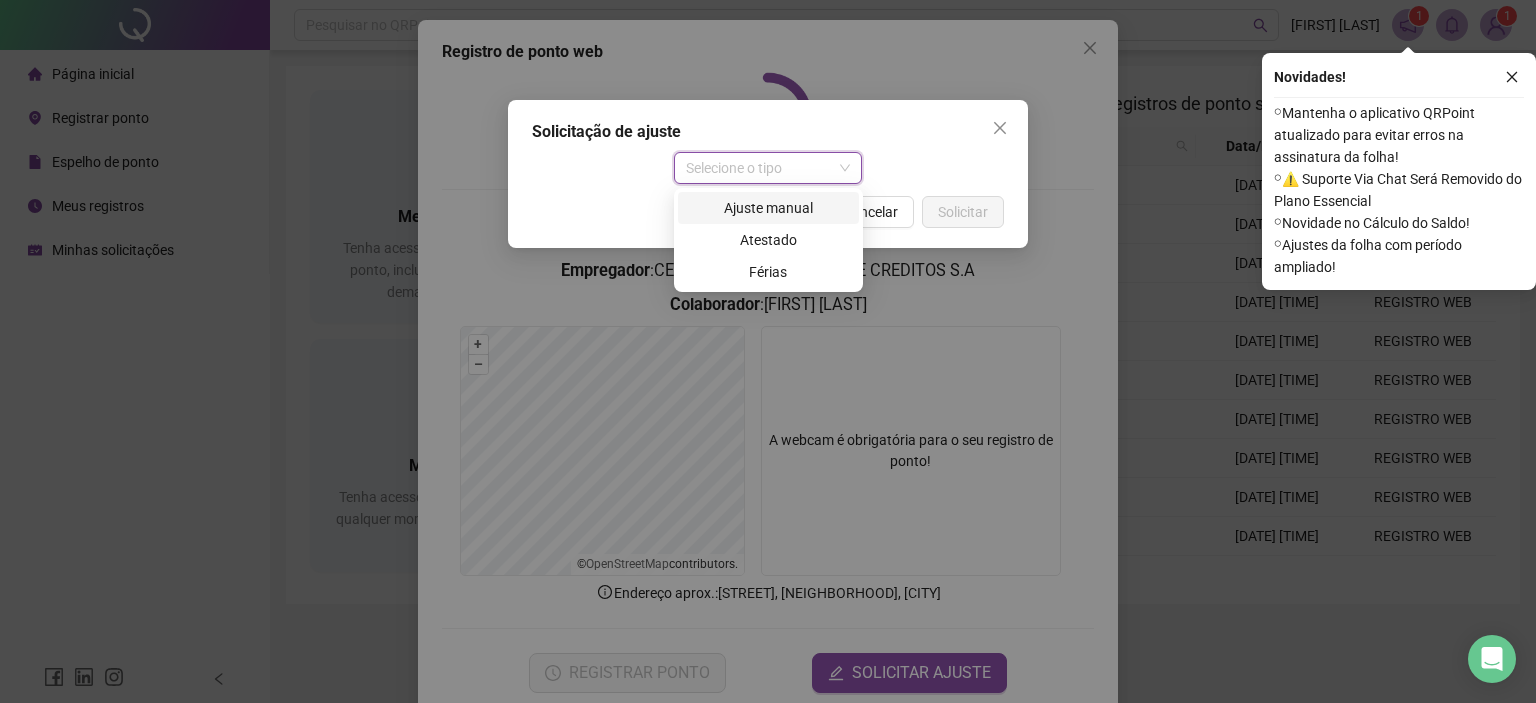 click on "Ajuste manual" at bounding box center (768, 208) 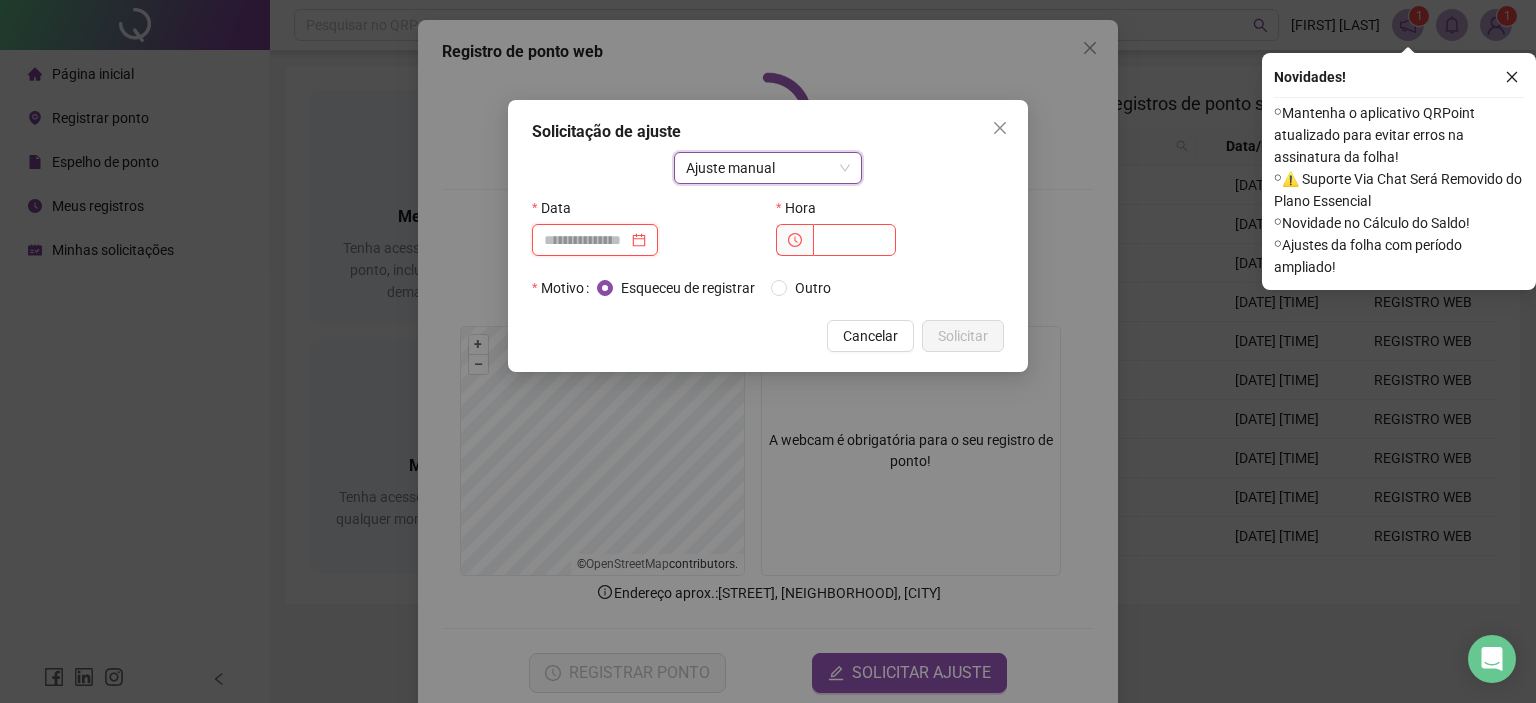 click at bounding box center (586, 240) 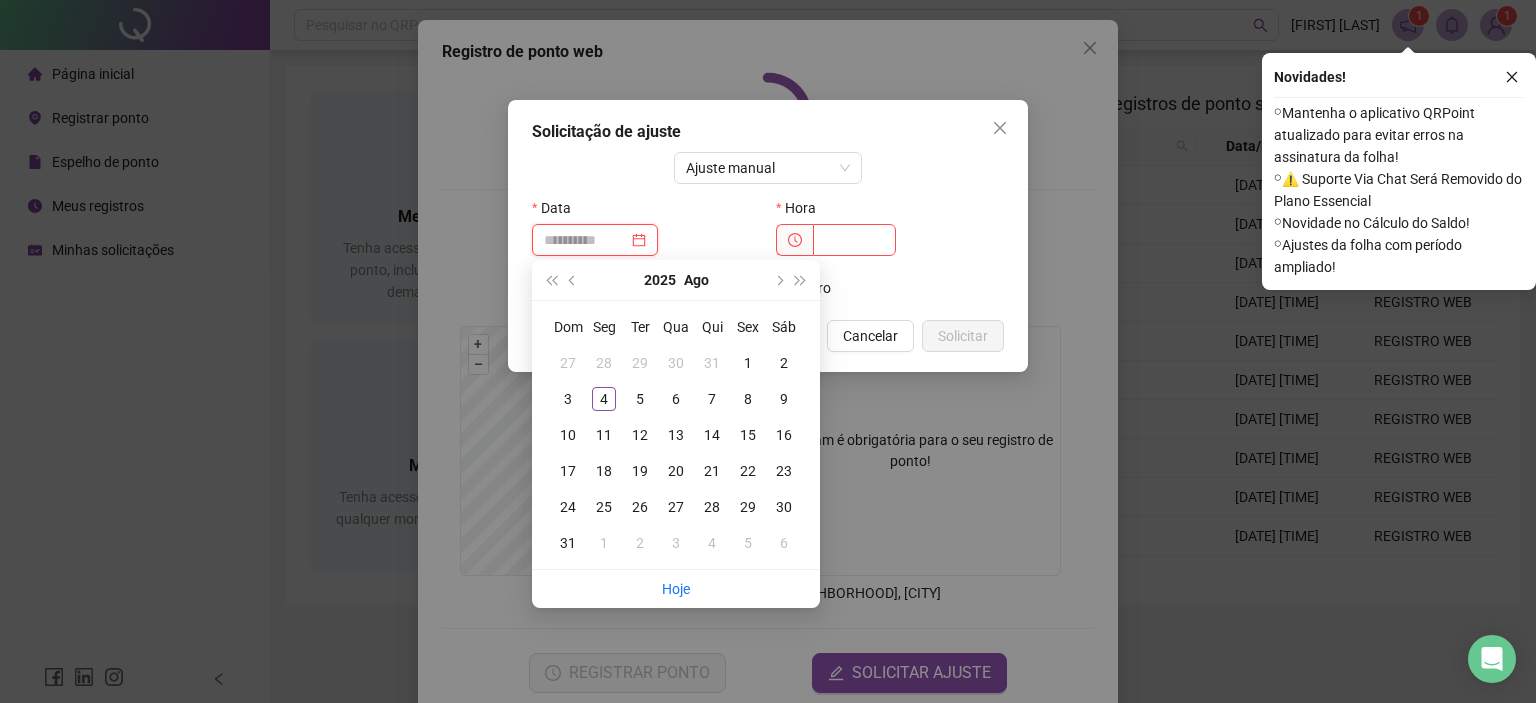 type on "**********" 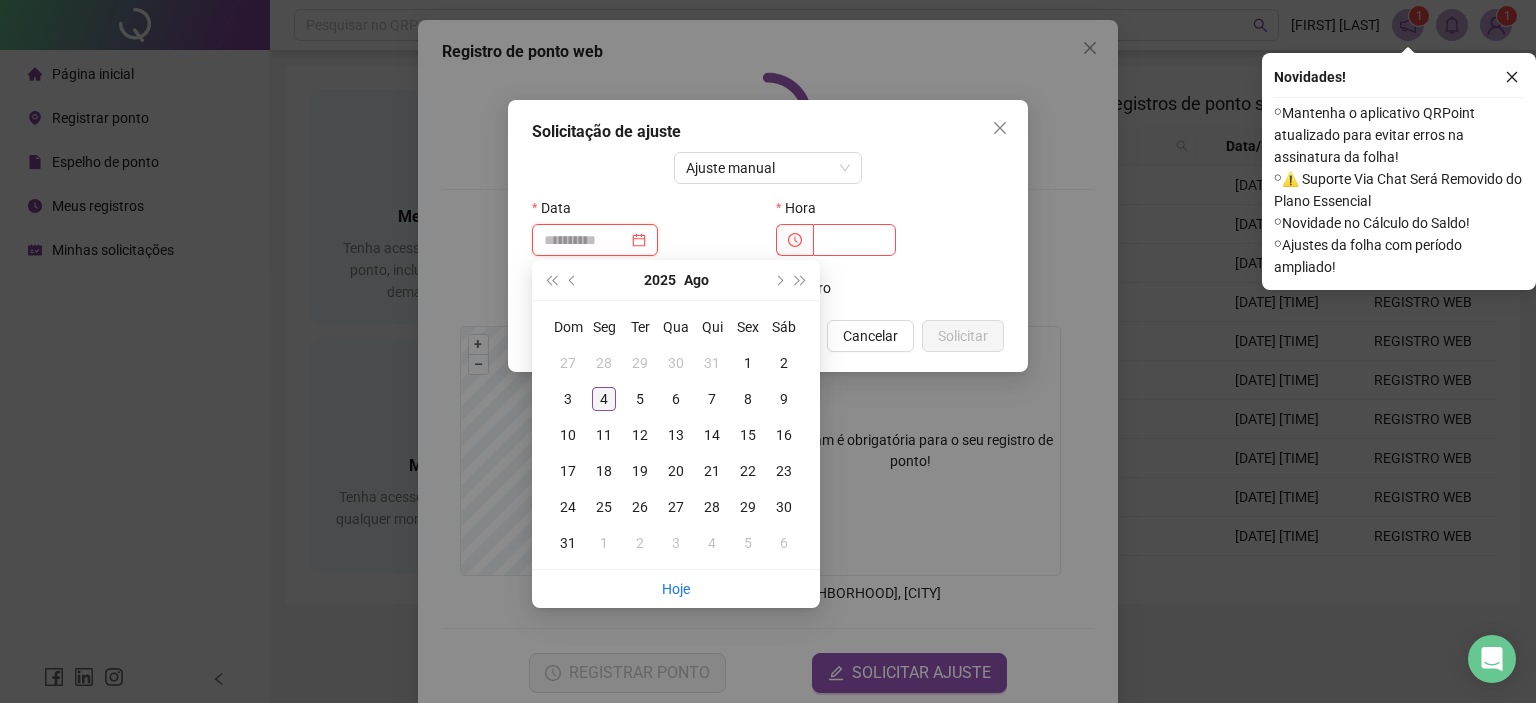 type on "**********" 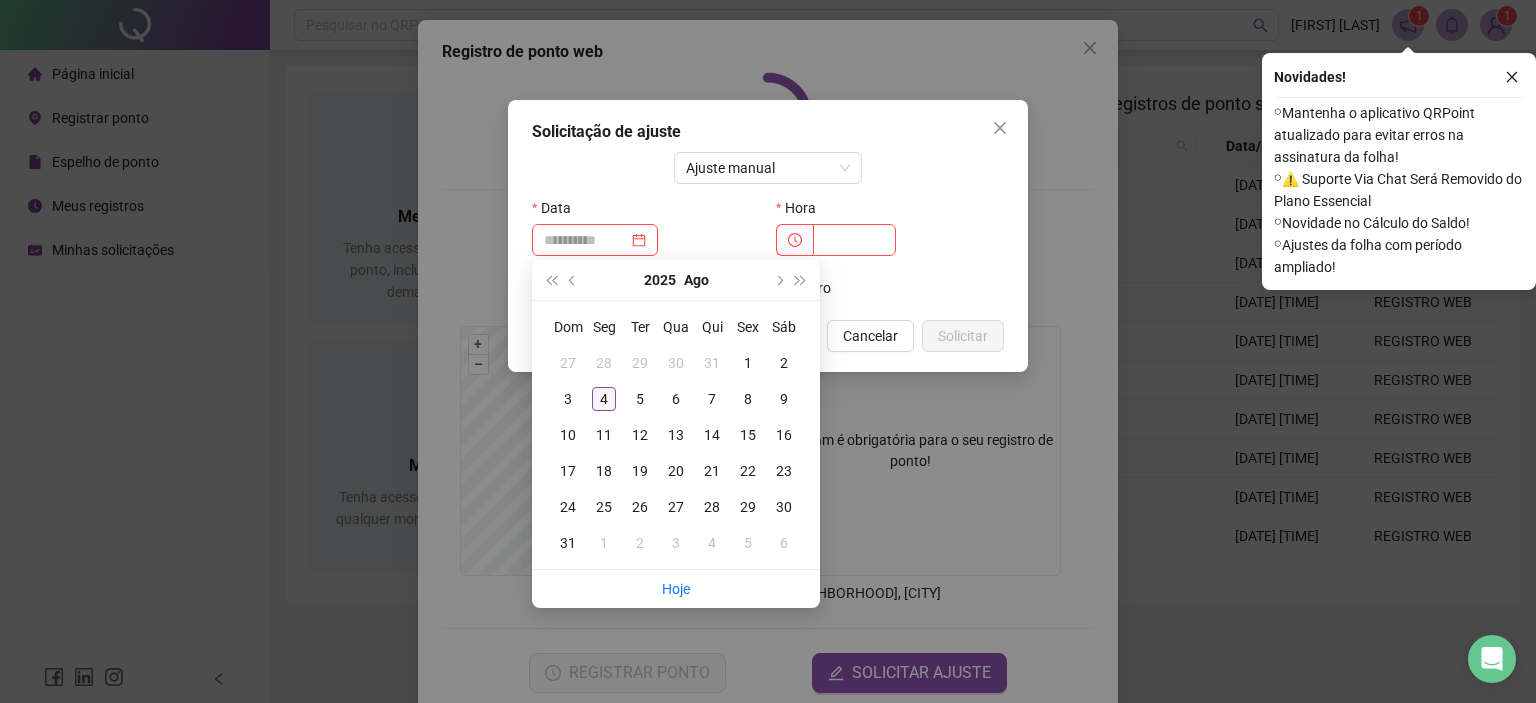 click on "4" at bounding box center [604, 399] 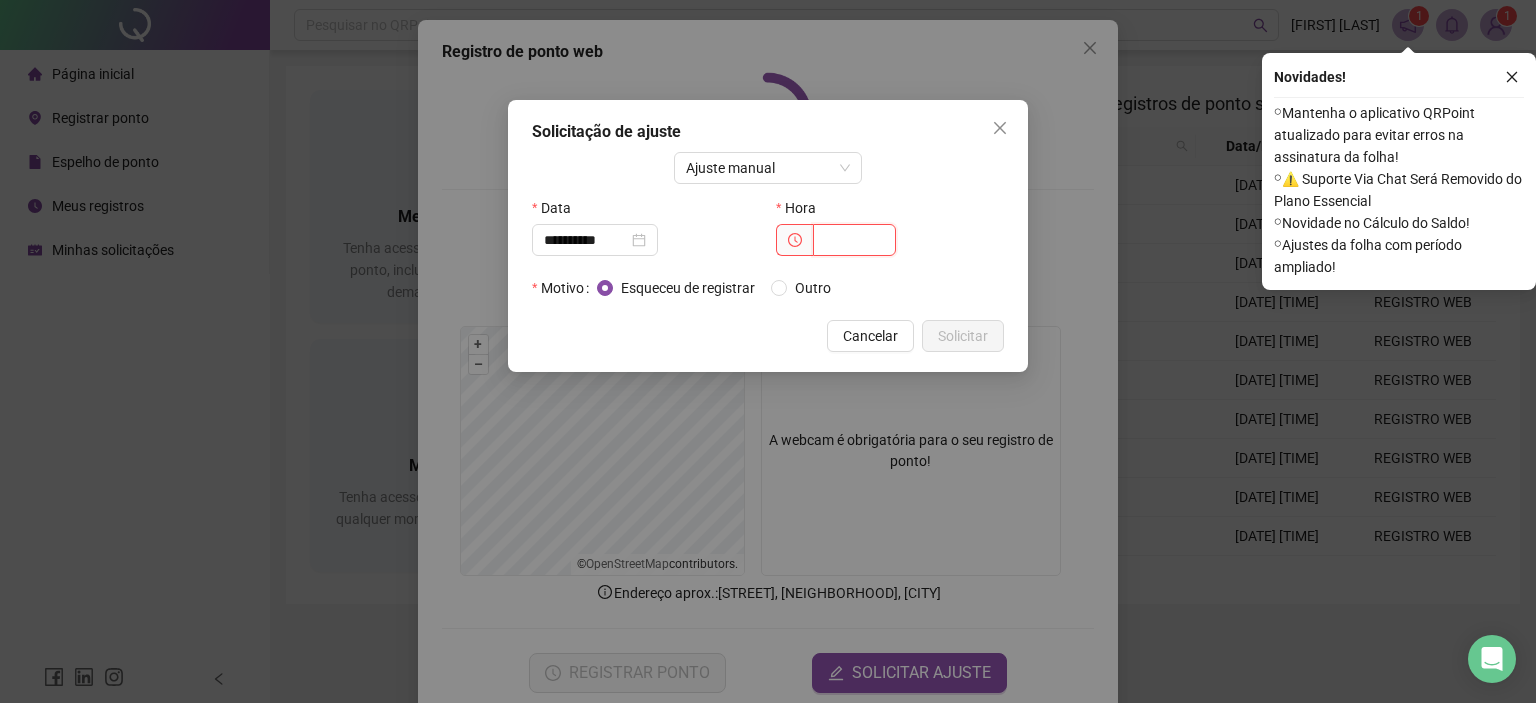 click at bounding box center (854, 240) 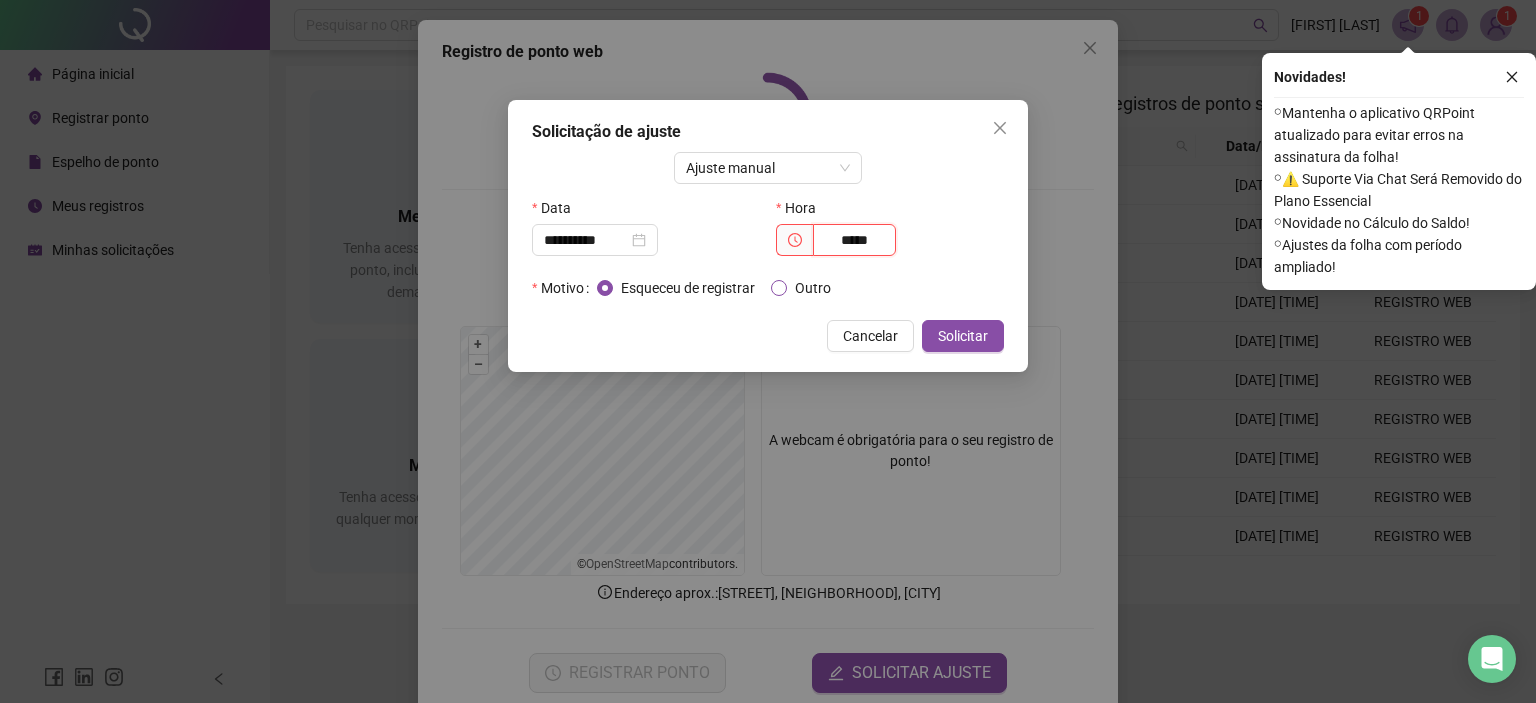 type on "*****" 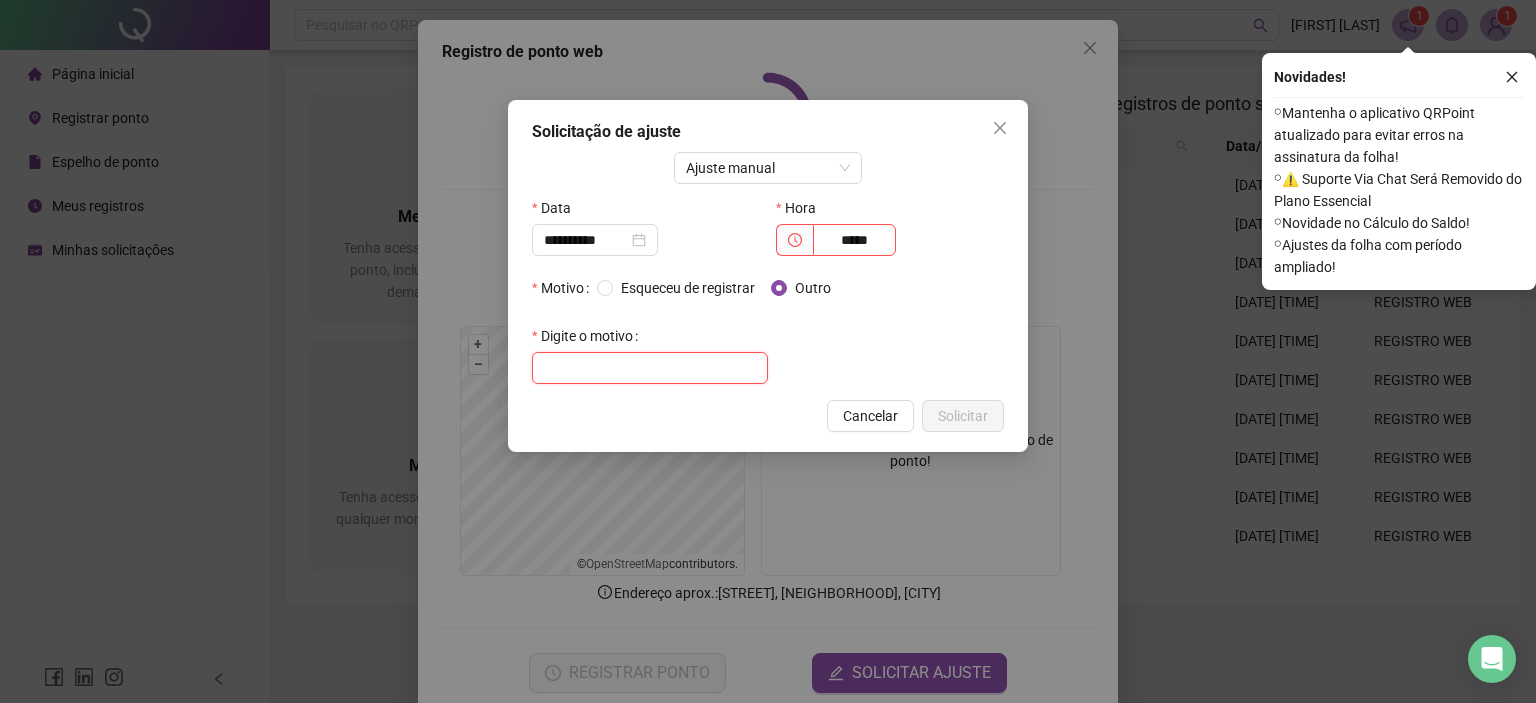 click at bounding box center (650, 368) 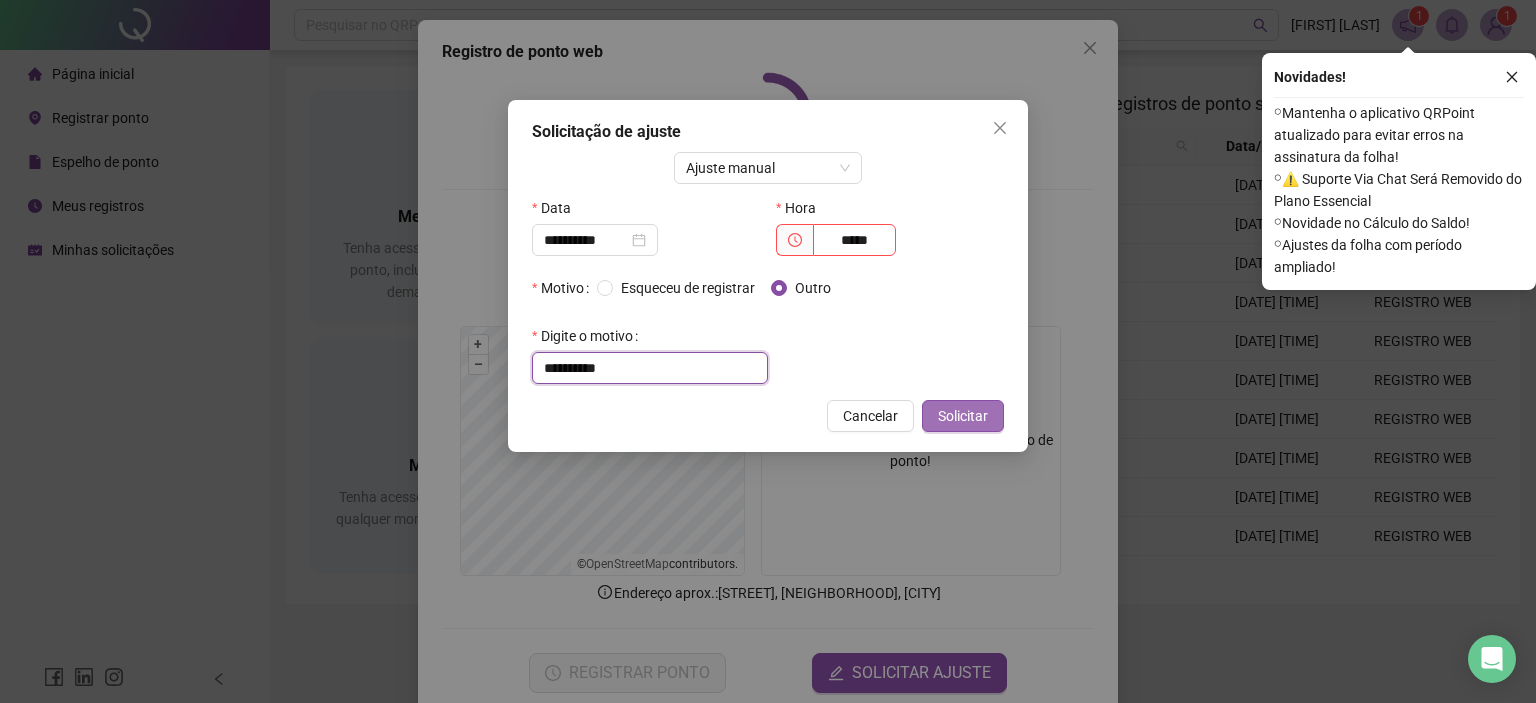 type on "**********" 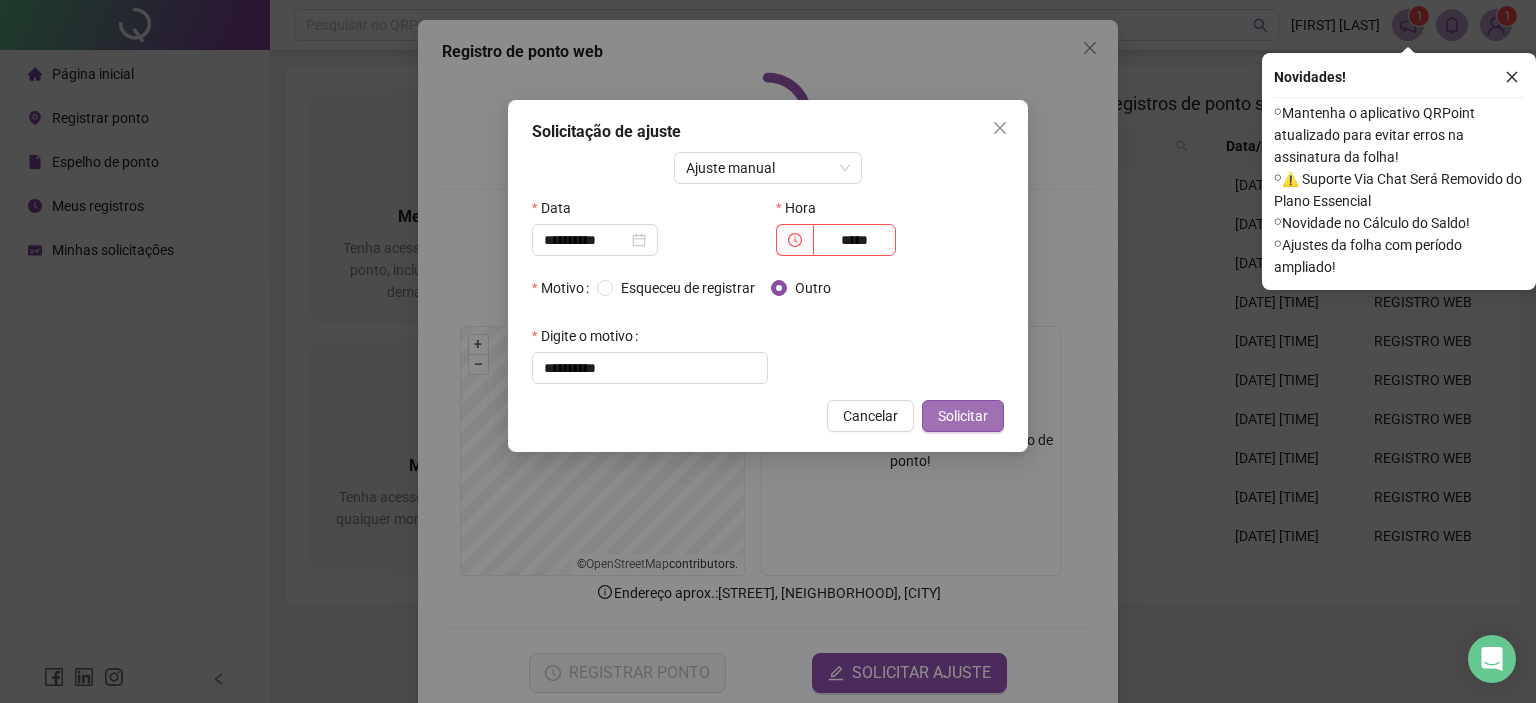 click on "Solicitar" at bounding box center [963, 416] 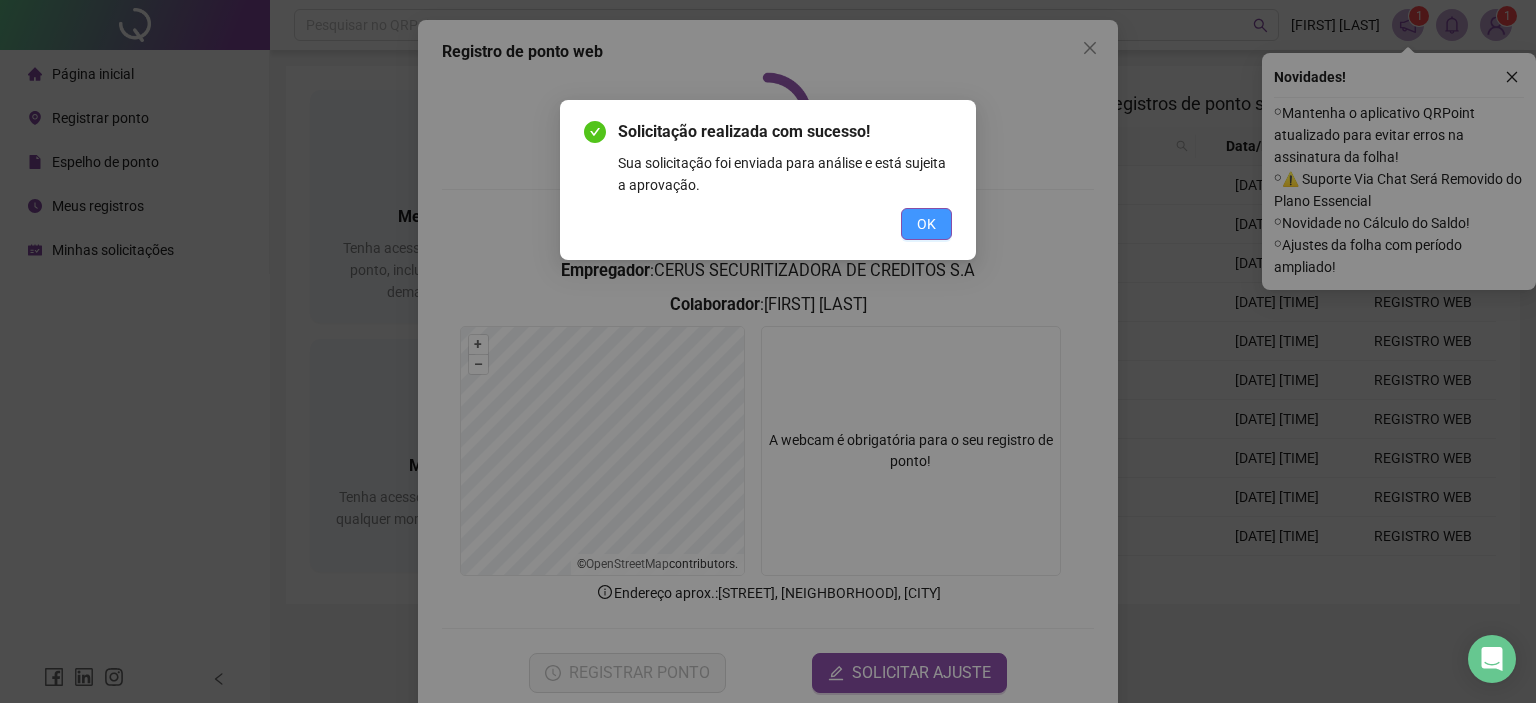 click on "OK" at bounding box center [926, 224] 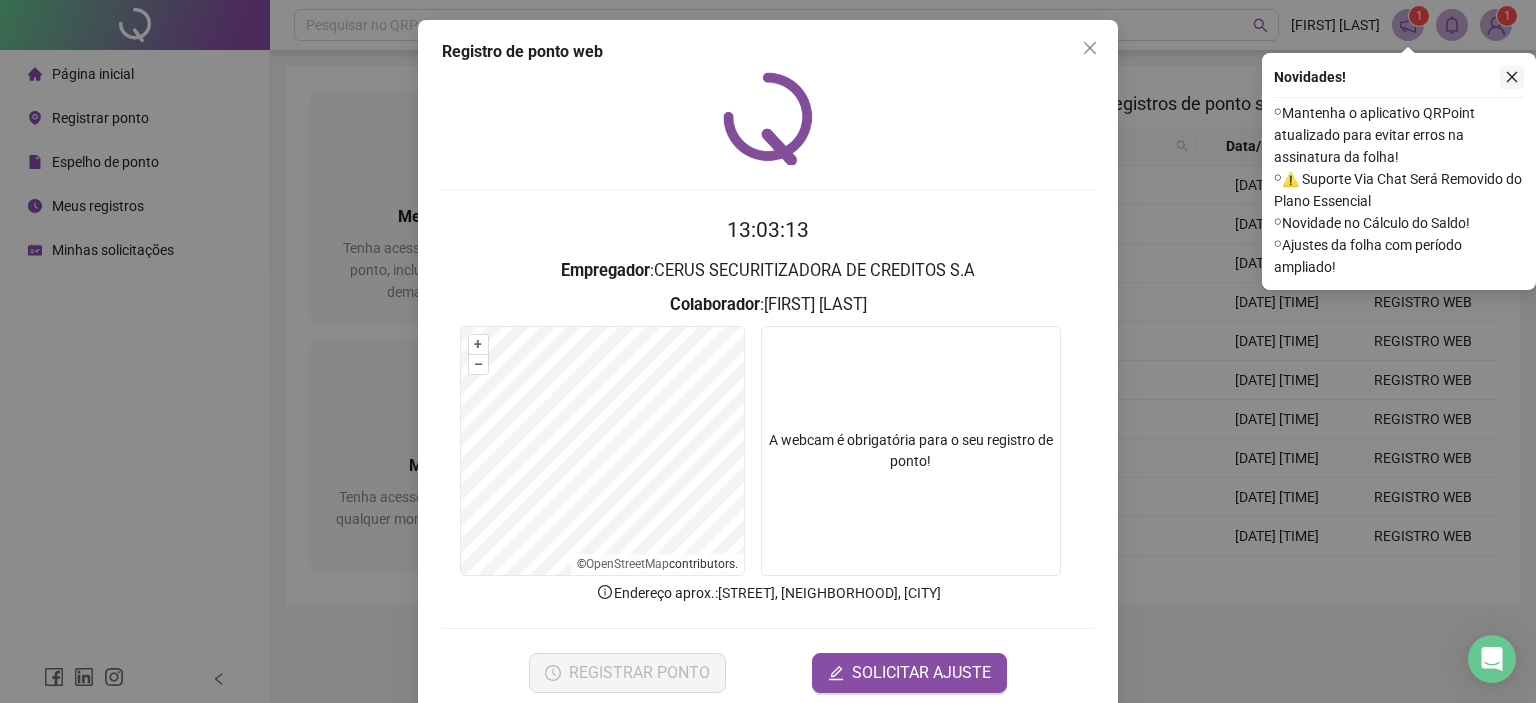 click 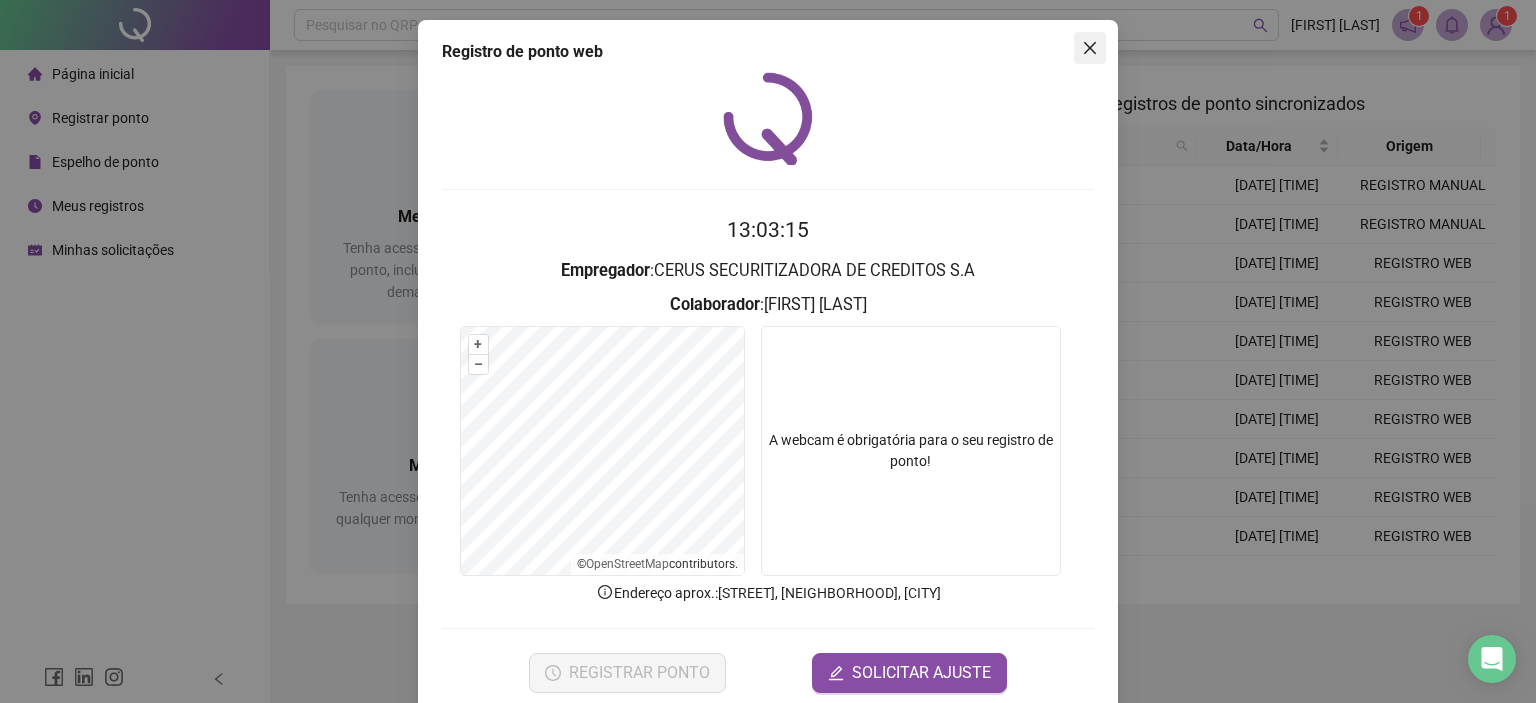 click at bounding box center [1090, 48] 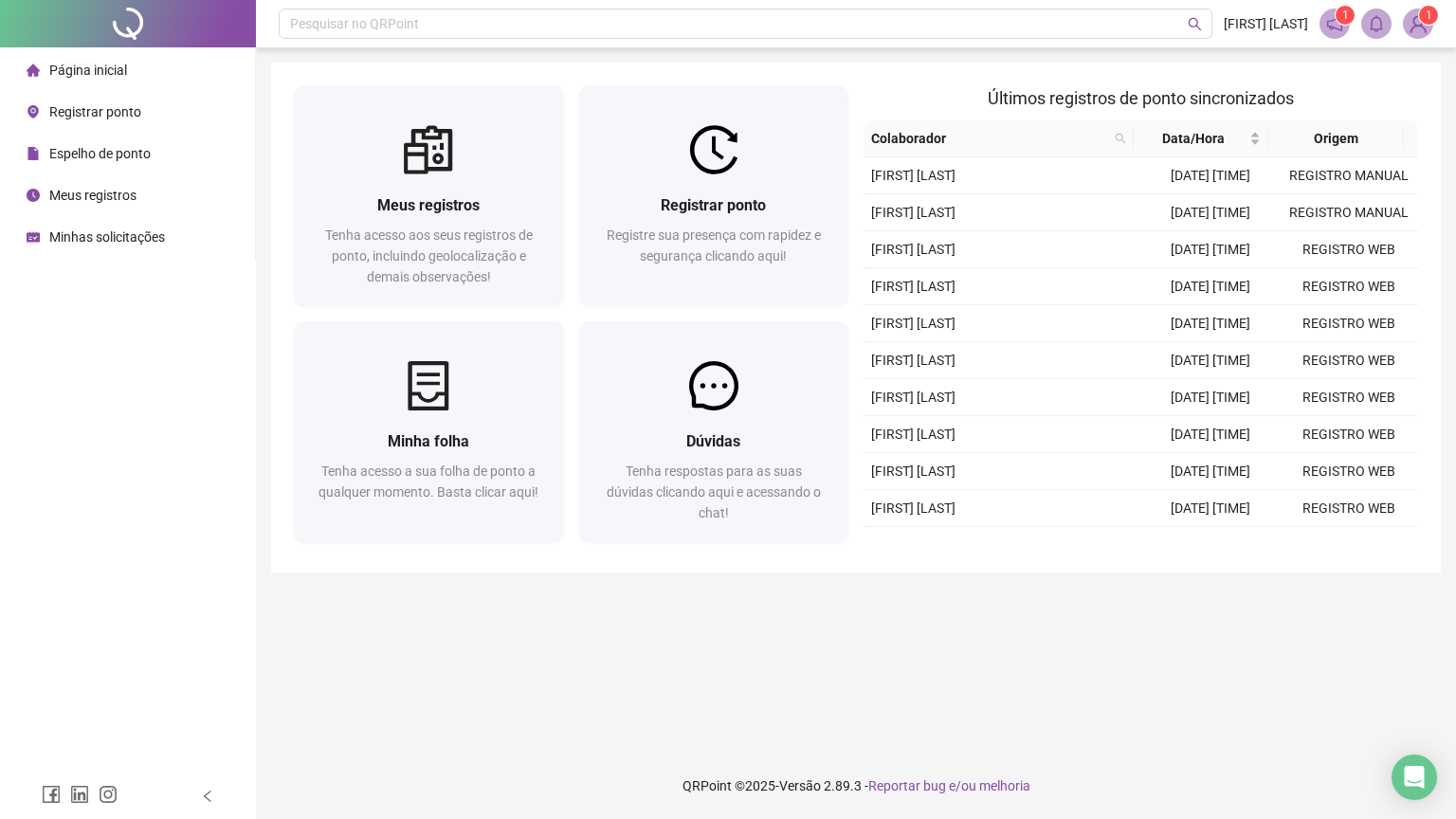 click on "Meus registros Tenha acesso aos seus registros de ponto, incluindo geolocalização e demais observações! Registrar ponto Registre sua presença com rapidez e segurança clicando aqui! Minha folha Tenha acesso a sua folha de ponto a qualquer momento. Basta clicar aqui! Dúvidas Tenha respostas para as suas dúvidas clicando aqui e acessando o chat! Últimos registros de ponto sincronizados Colaborador Data/Hora Origem       [FIRST] [LAST] [DATE] [TIME] REGISTRO MANUAL [FIRST] [LAST] [DATE] [TIME] REGISTRO MANUAL [FIRST] [LAST] [DATE] [TIME] REGISTRO WEB [FIRST] [LAST] [DATE] [TIME] REGISTRO WEB [FIRST] [LAST] [DATE] [TIME] REGISTRO WEB [FIRST] [LAST] [DATE] [TIME] REGISTRO WEB [FIRST] [LAST] [DATE] [TIME] REGISTRO WEB [FIRST] [LAST] [DATE] [TIME] REGISTRO WEB [FIRST] [LAST] [DATE] [TIME] REGISTRO WEB [FIRST] [LAST] [DATE] [TIME] REGISTRO WEB REGISTRO WEB" at bounding box center (856, 318) 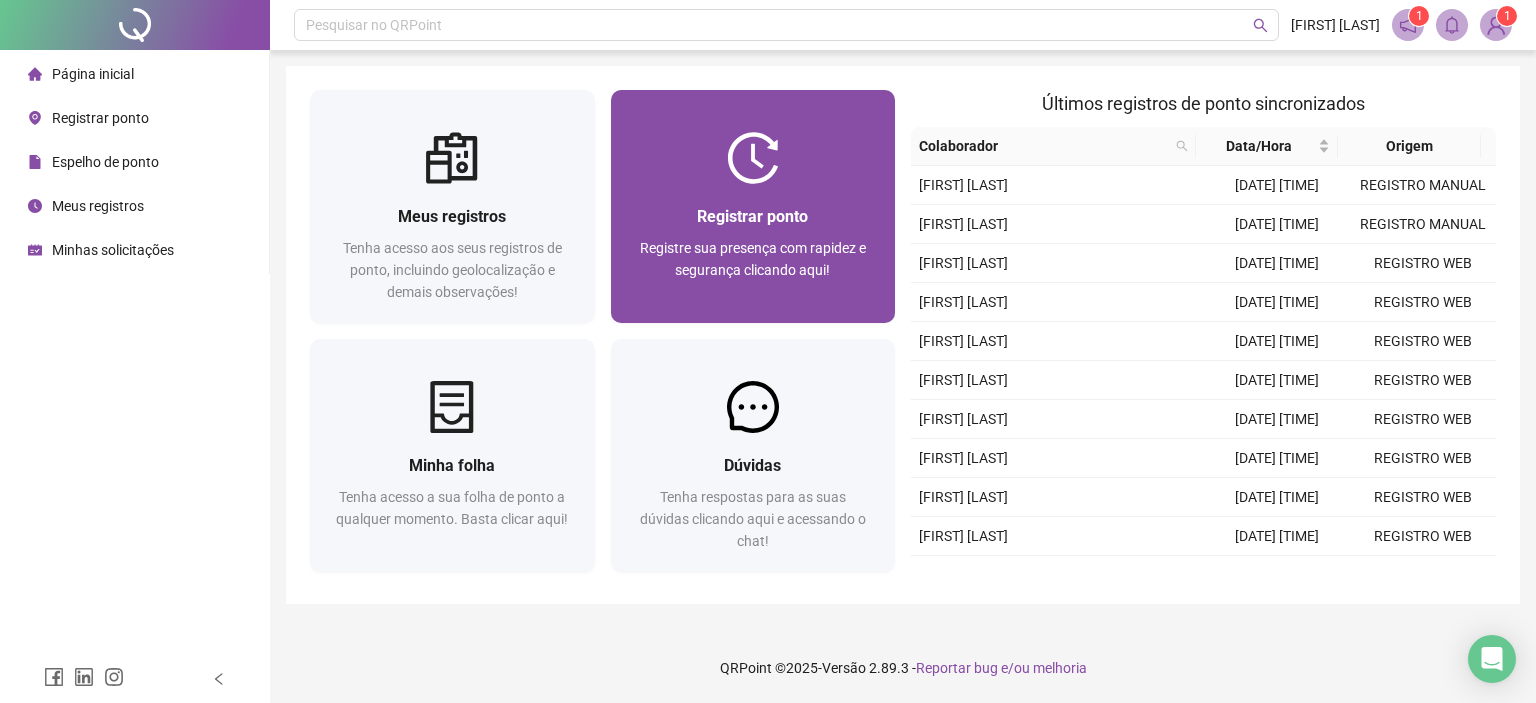 click on "Registrar ponto Registre sua presença com rapidez e segurança clicando aqui!" at bounding box center [753, 253] 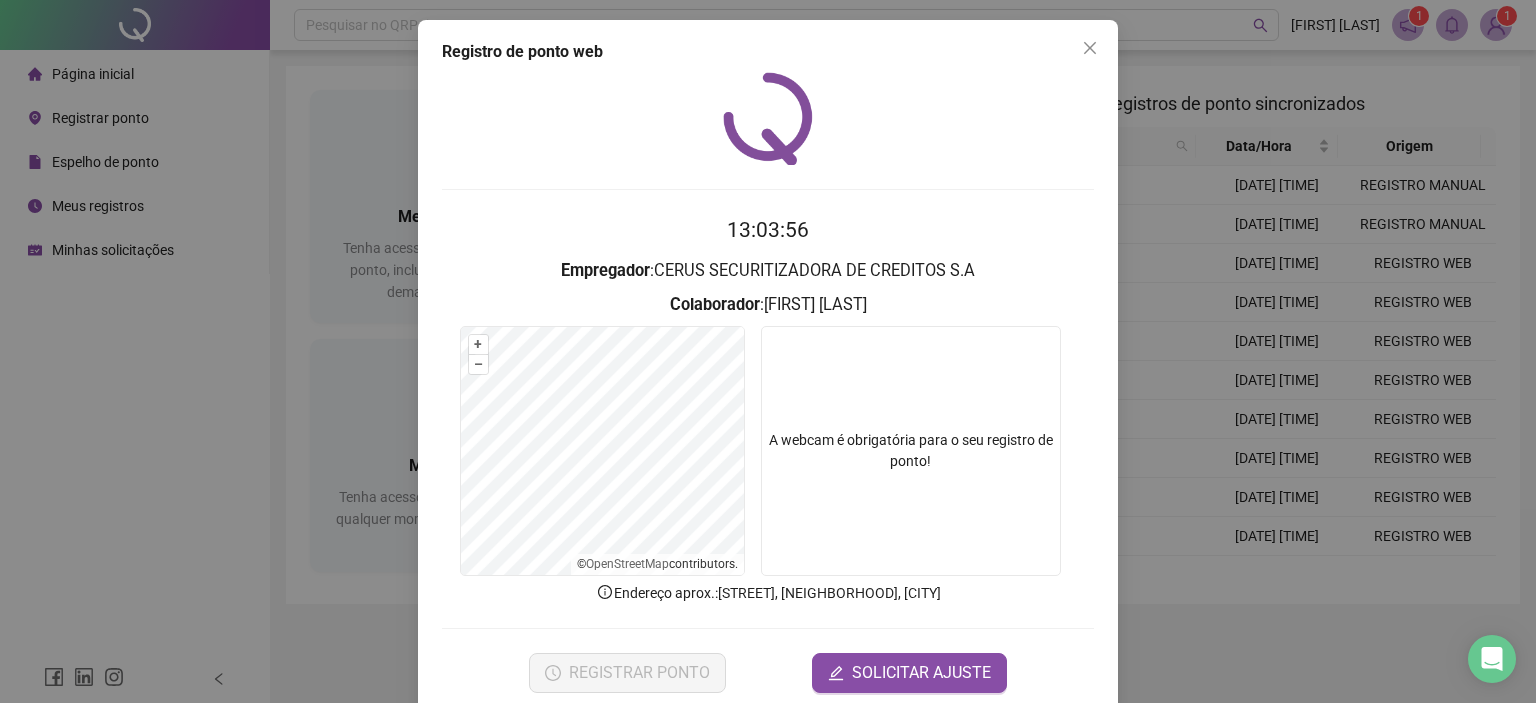 click at bounding box center (911, 451) 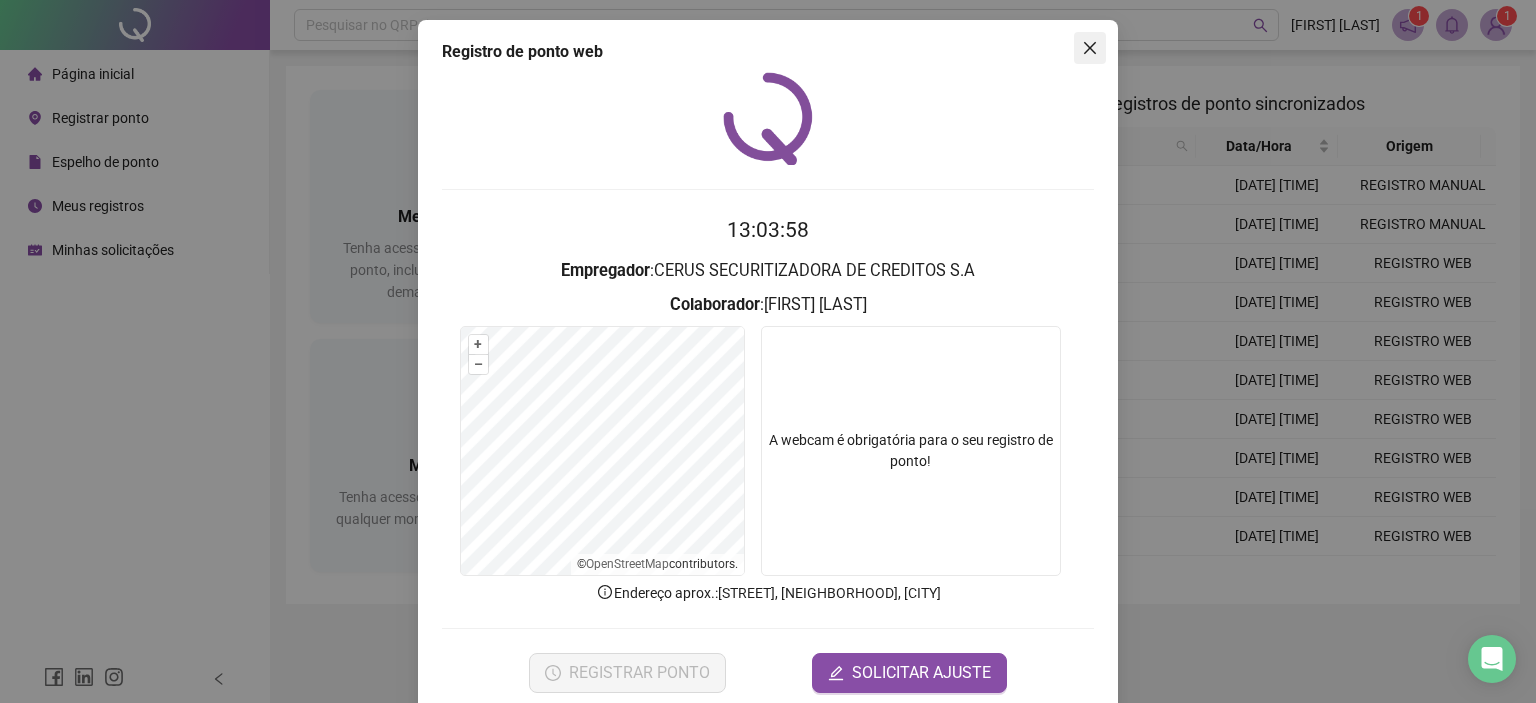 click 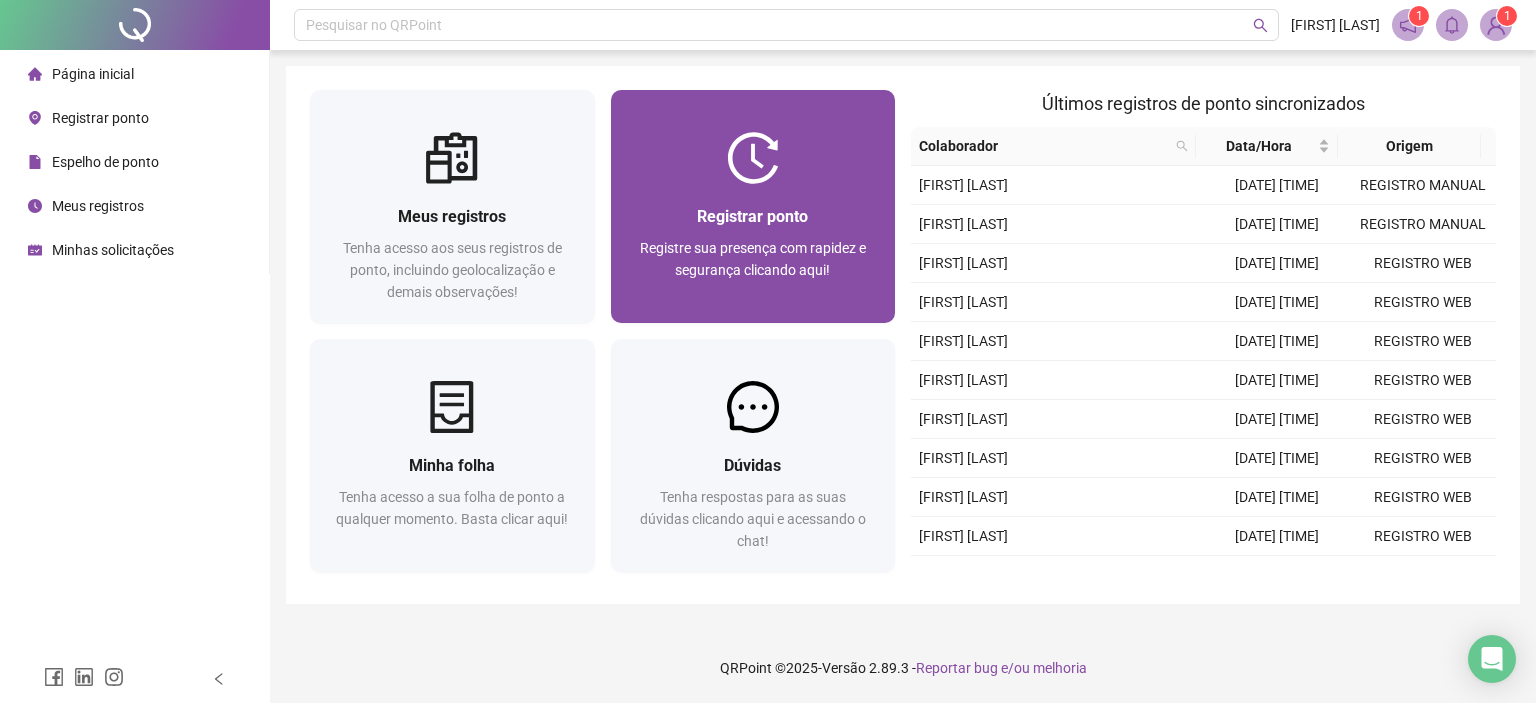 click on "Registrar ponto" at bounding box center [753, 216] 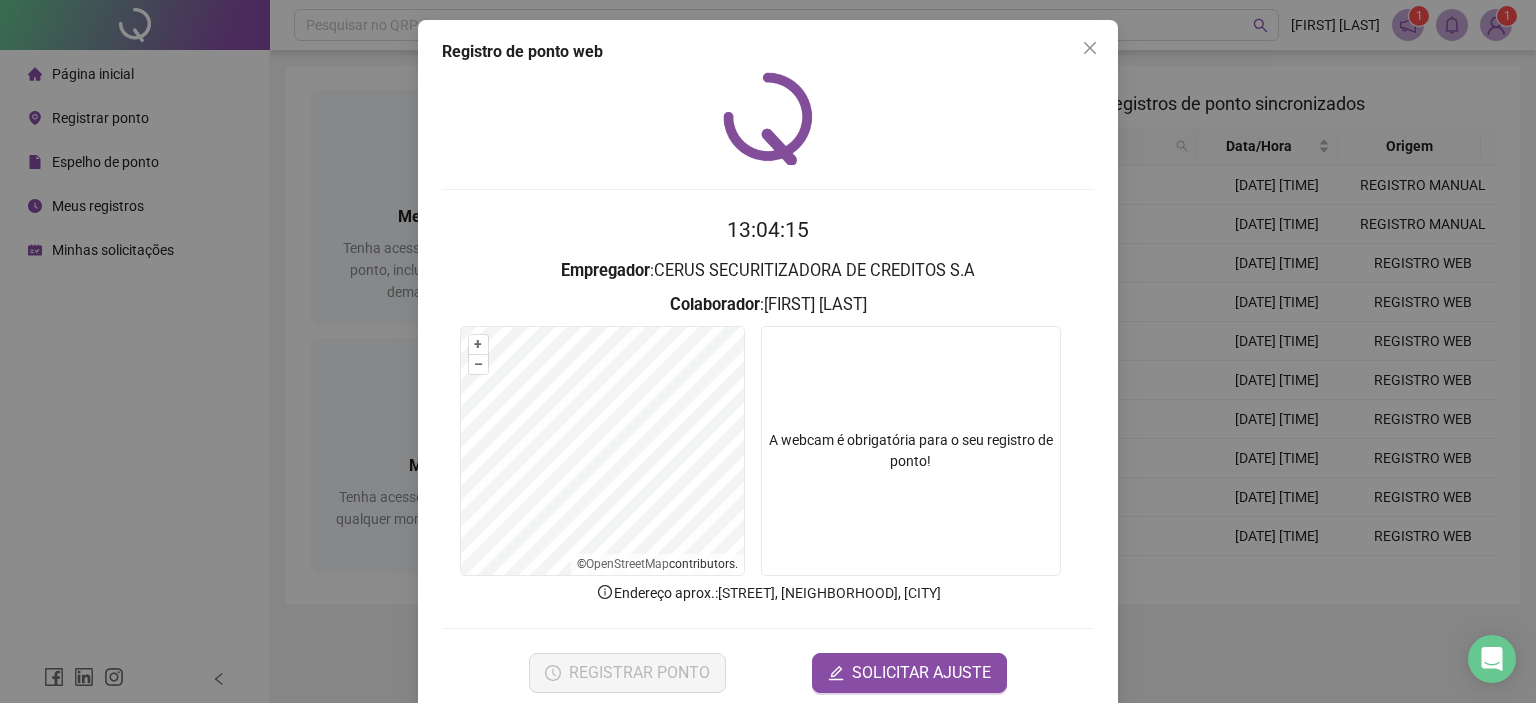 click on "Registro de ponto web [TIME] Empregador :  CERUS SECURITIZADORA DE CREDITOS S.A Colaborador :  [FIRST] [LAST] + – ⇧ › ©  OpenStreetMap  contributors. A webcam é obrigatória para o seu registro de ponto! Endereço aprox. :  [STREET], [NEIGHBORHOOD], [CITY] REGISTRAR PONTO SOLICITAR AJUSTE" at bounding box center [768, 351] 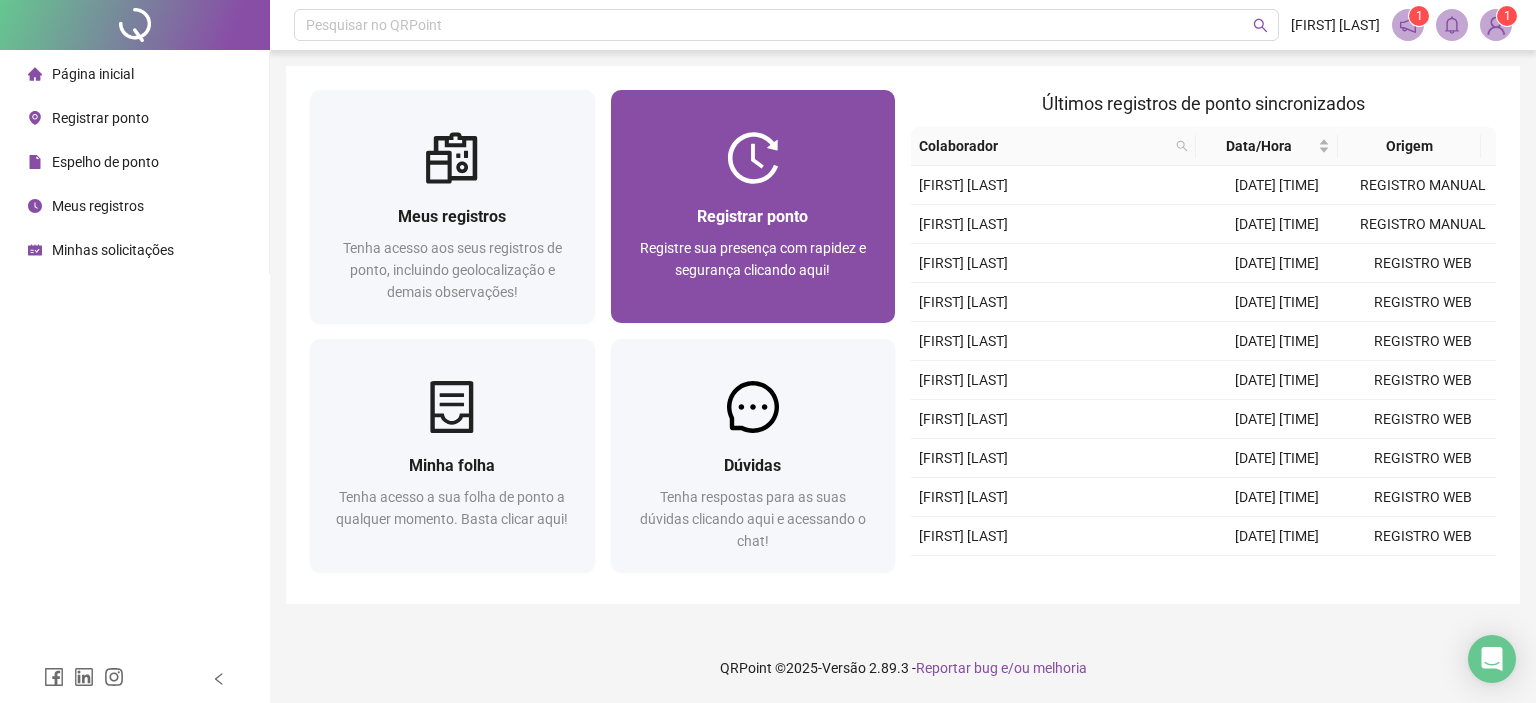 click on "Registrar ponto Registre sua presença com rapidez e segurança clicando aqui!" at bounding box center (753, 253) 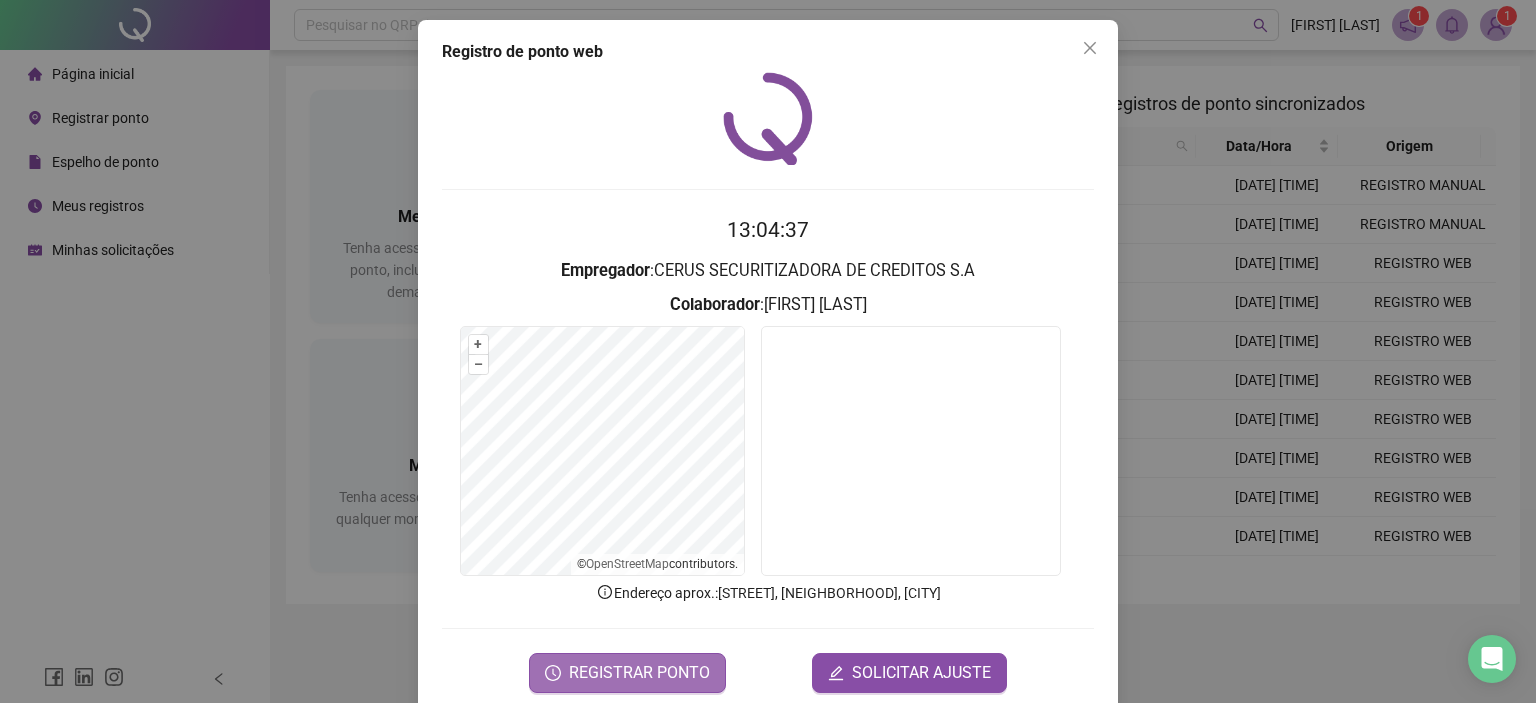 click on "REGISTRAR PONTO" at bounding box center [639, 673] 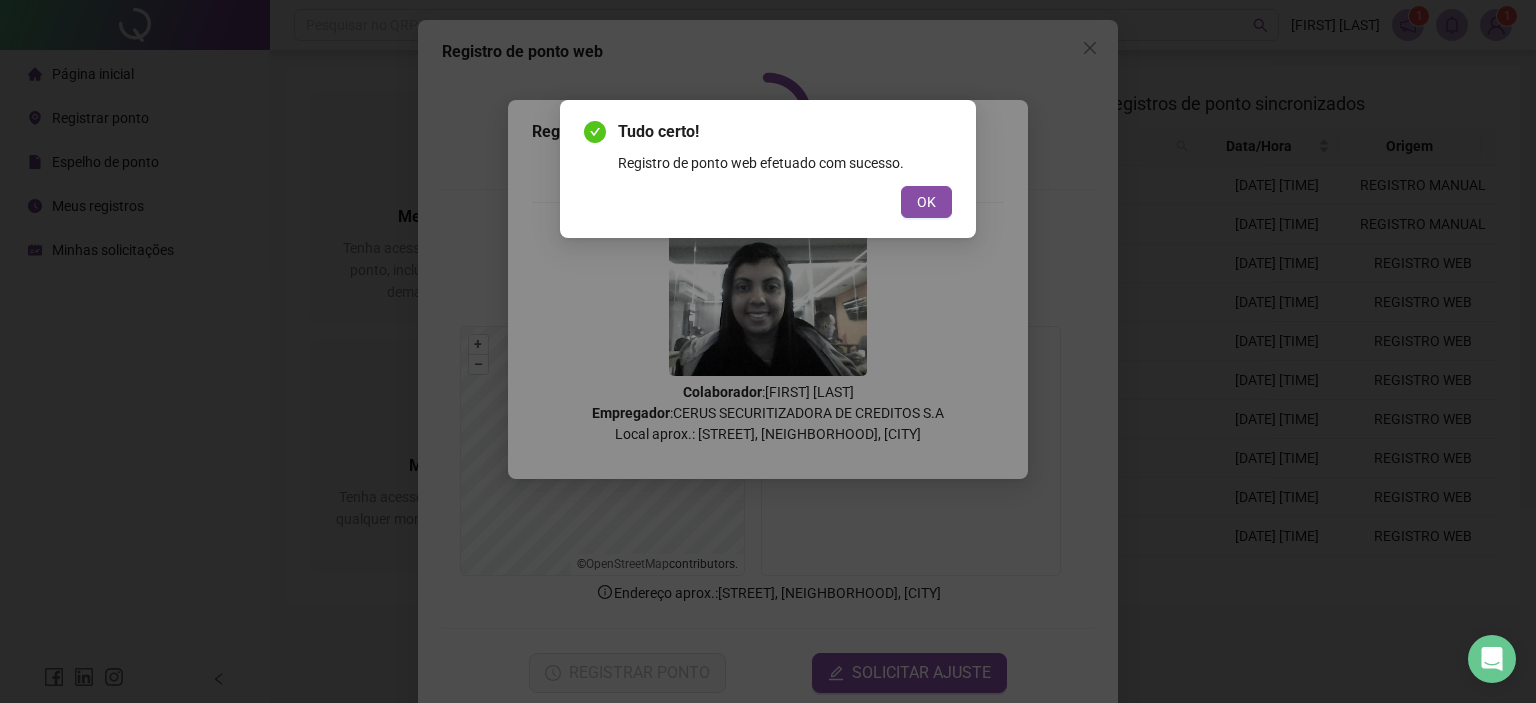 drag, startPoint x: 923, startPoint y: 202, endPoint x: 931, endPoint y: 182, distance: 21.540659 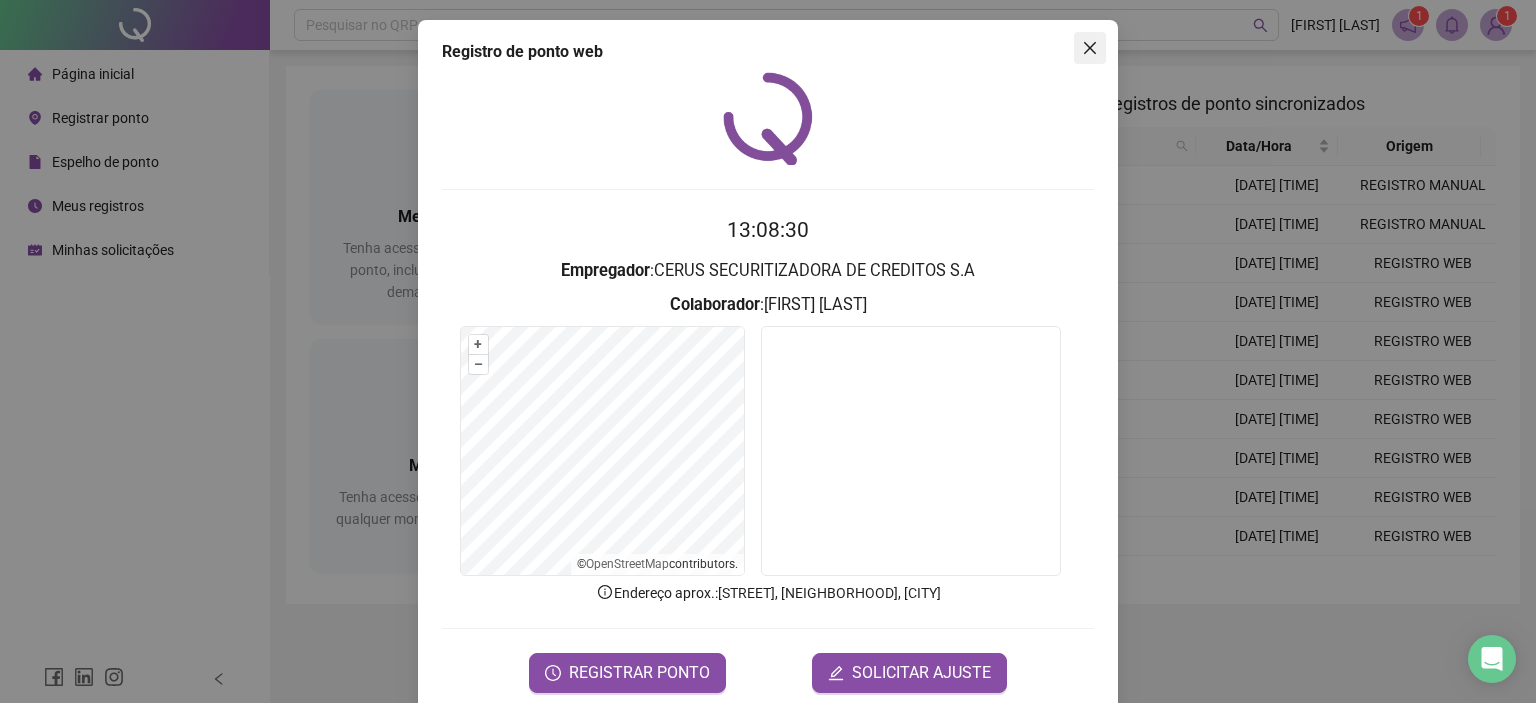 click 